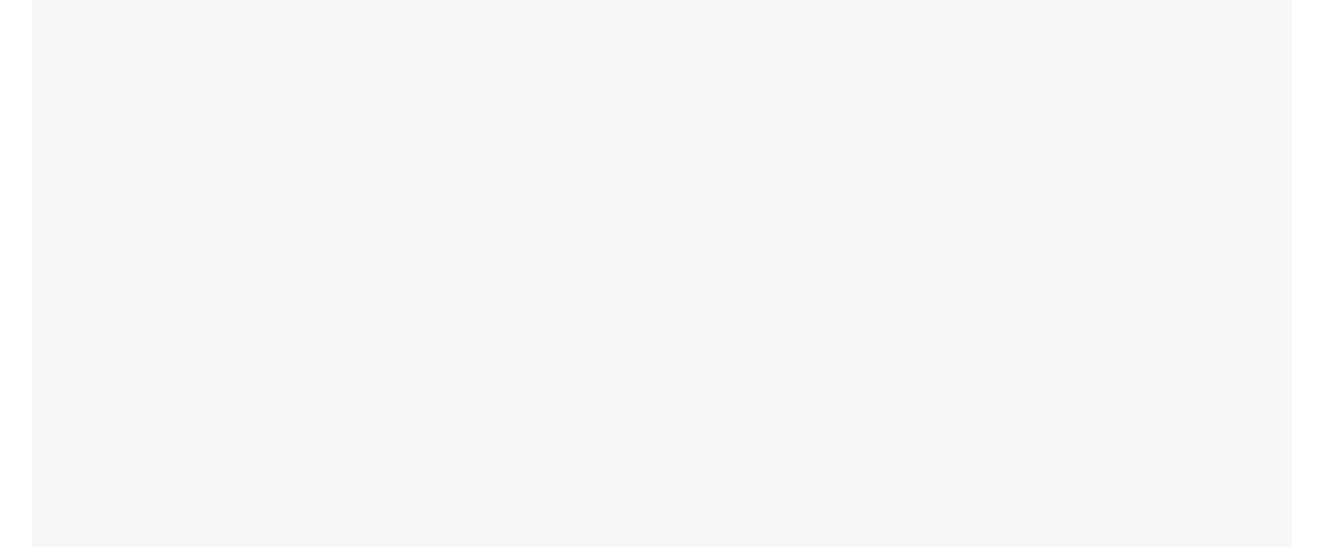 scroll, scrollTop: 0, scrollLeft: 0, axis: both 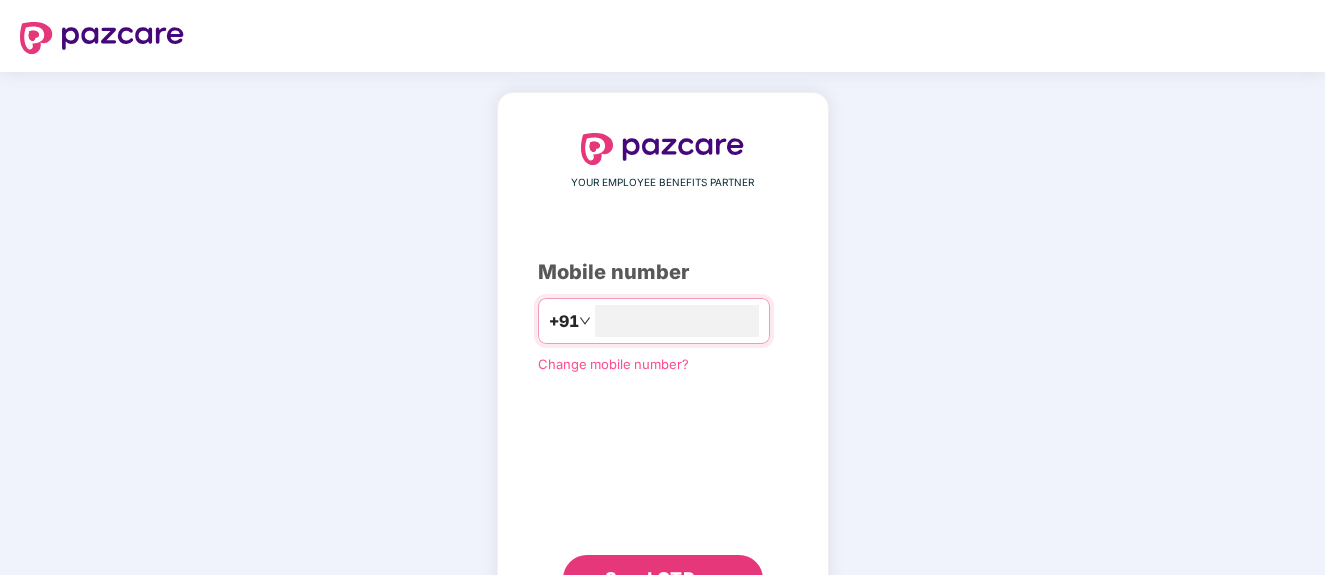 type on "**********" 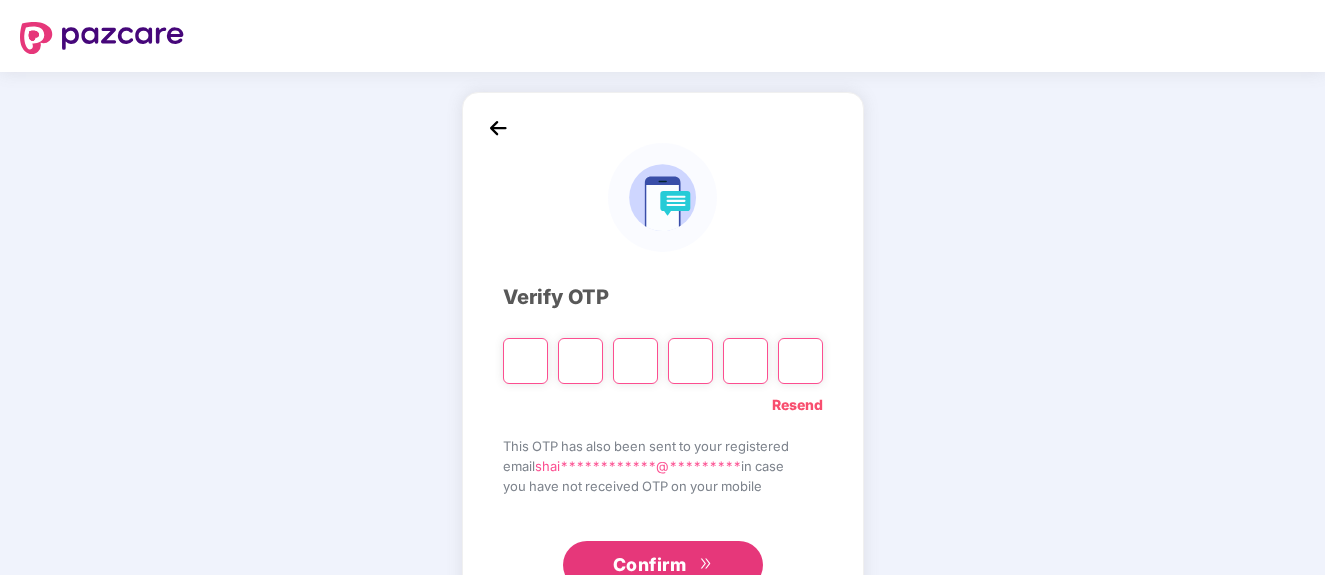 type on "*" 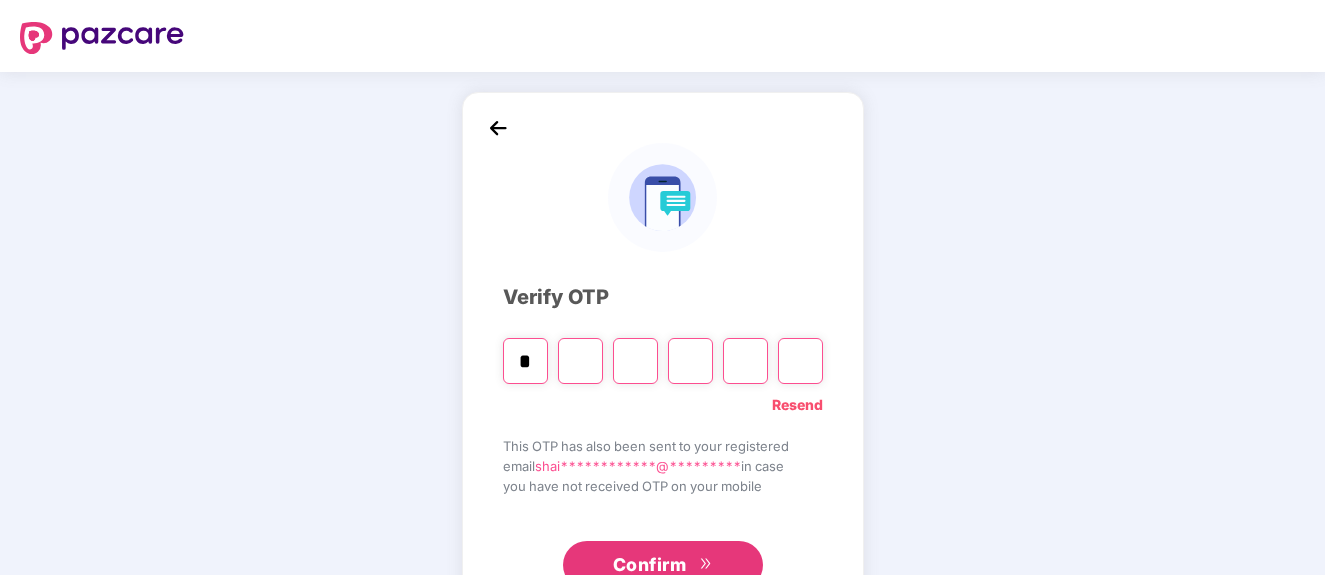 type on "*" 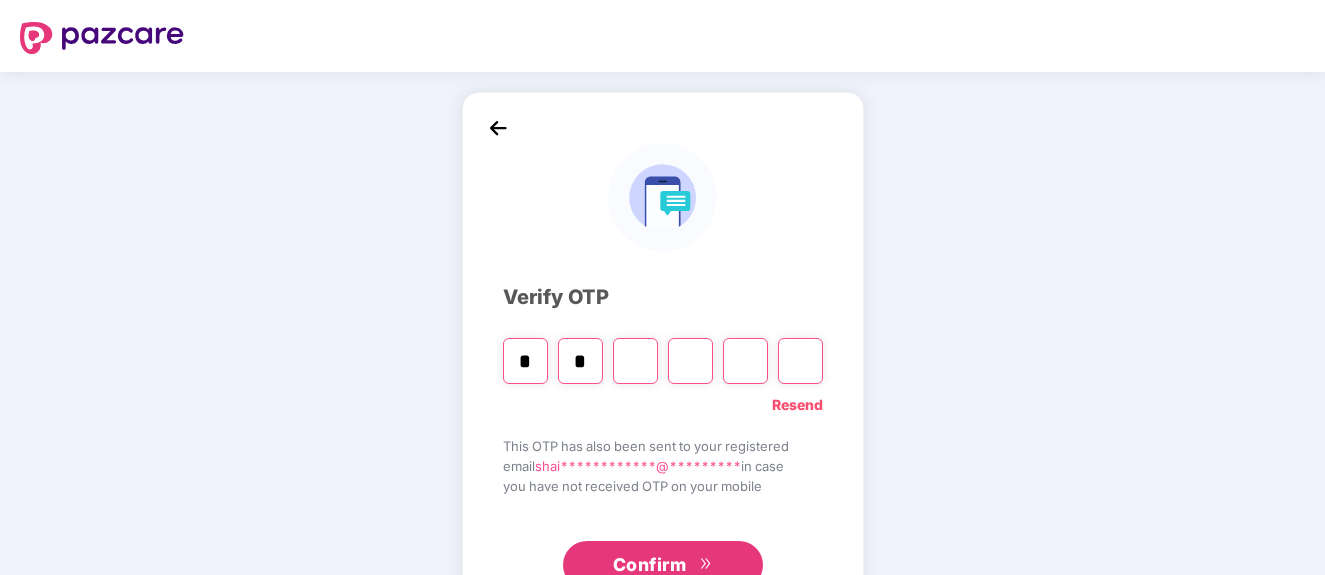 type on "*" 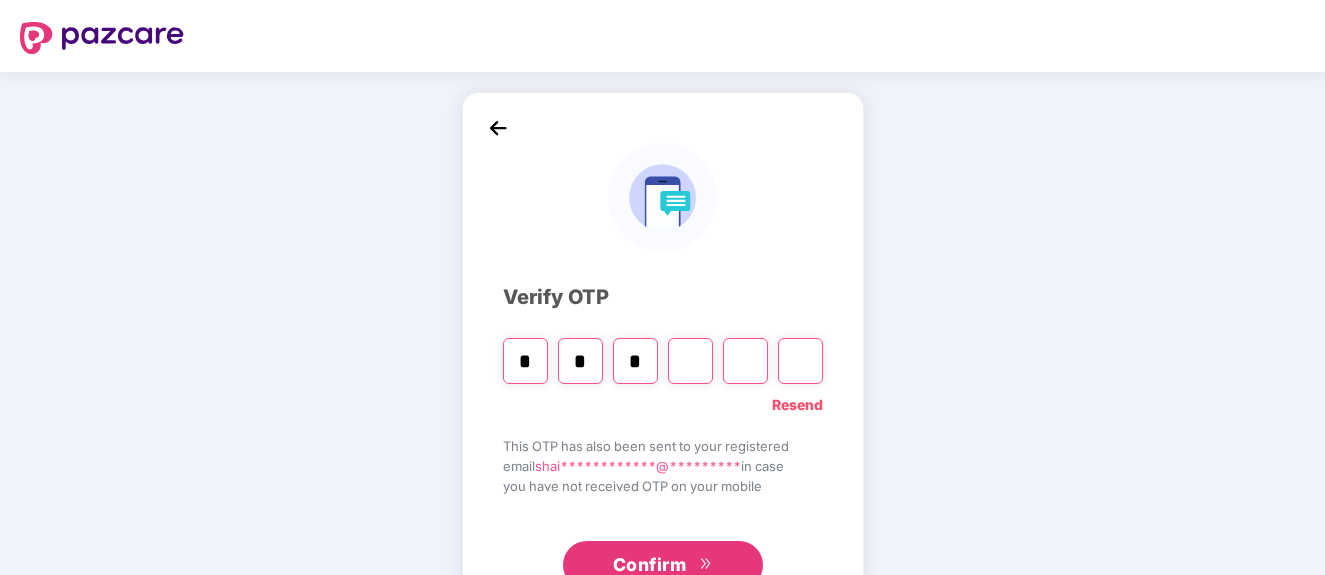 type on "*" 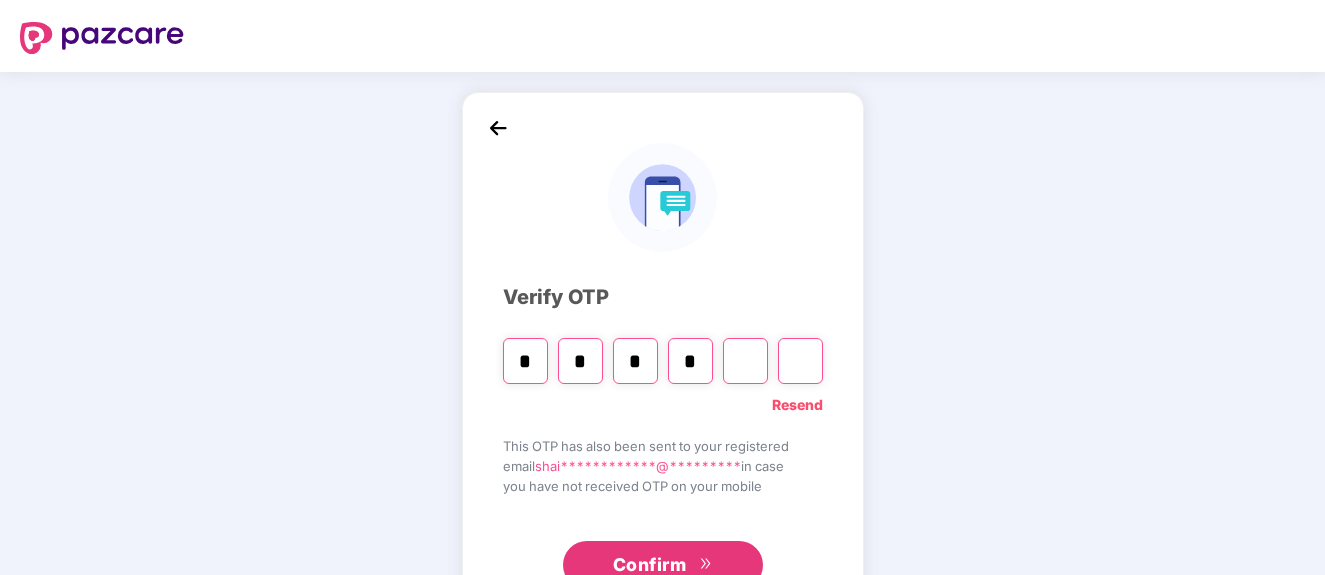 type on "*" 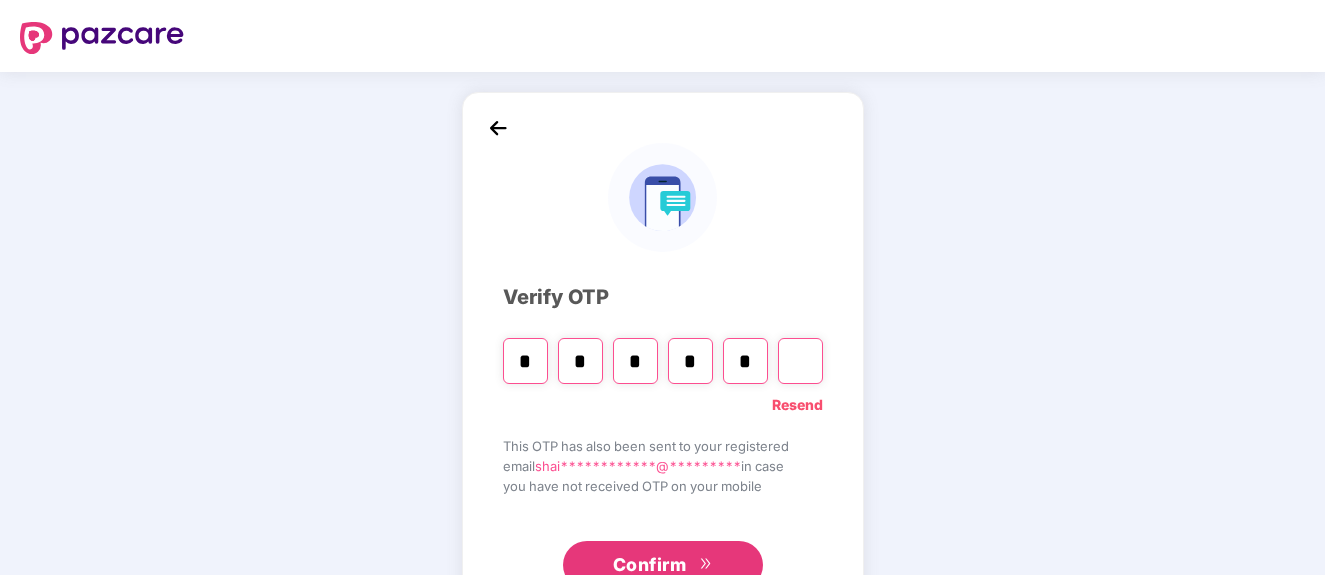 type on "*" 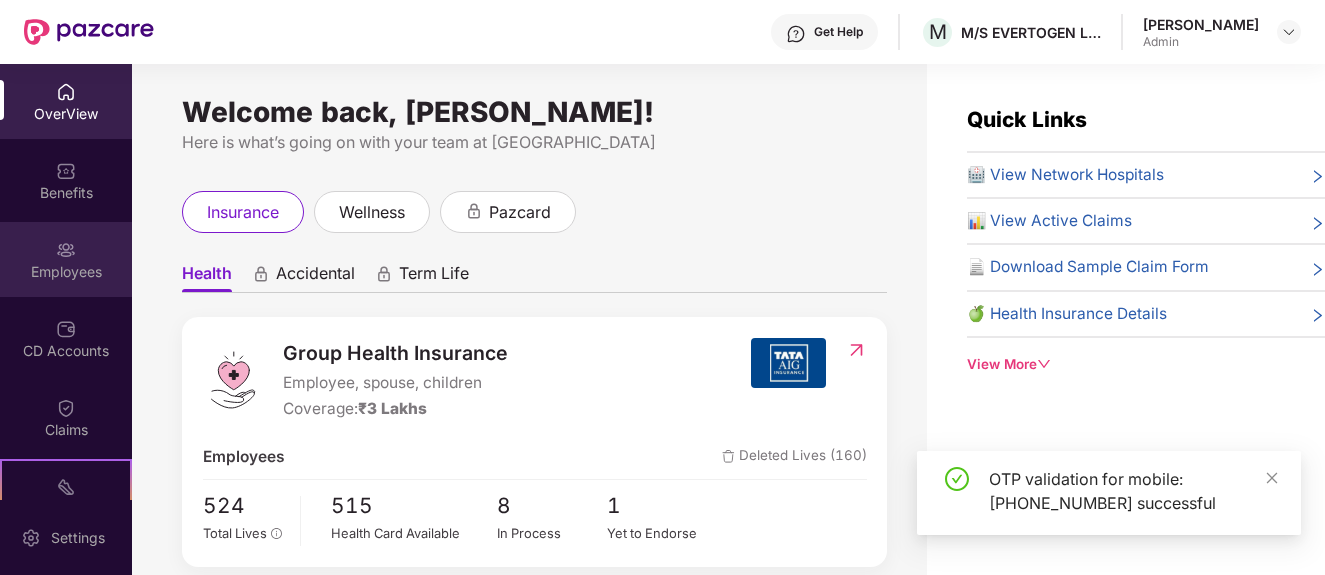 click on "Employees" at bounding box center [66, 272] 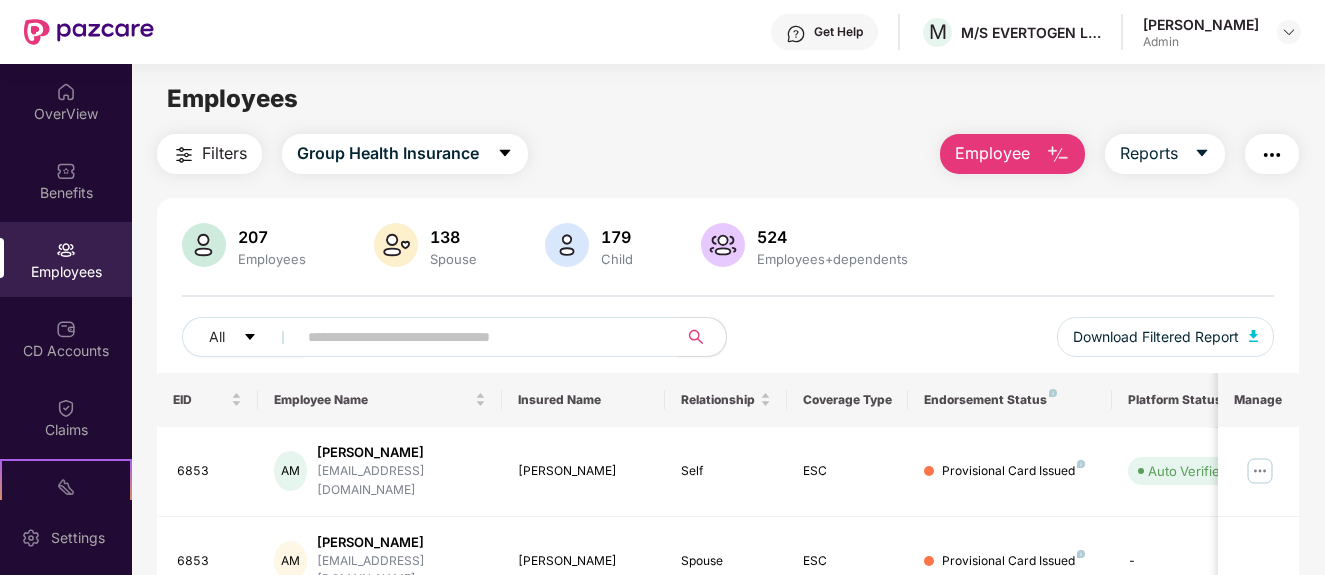 click at bounding box center [479, 337] 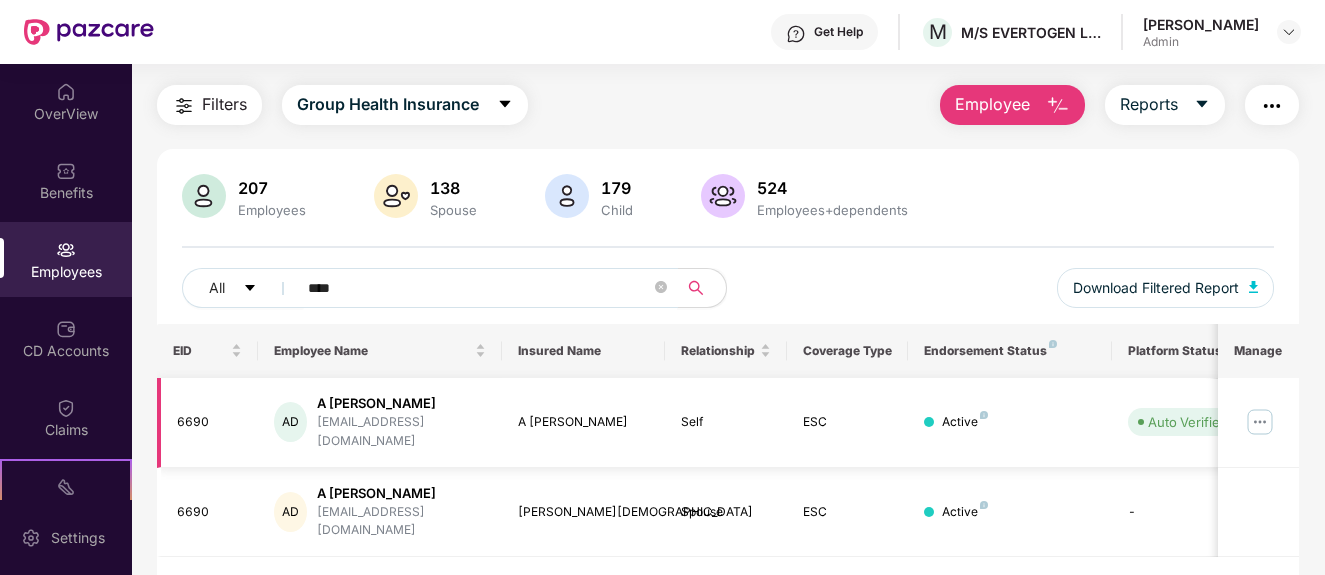 scroll, scrollTop: 70, scrollLeft: 0, axis: vertical 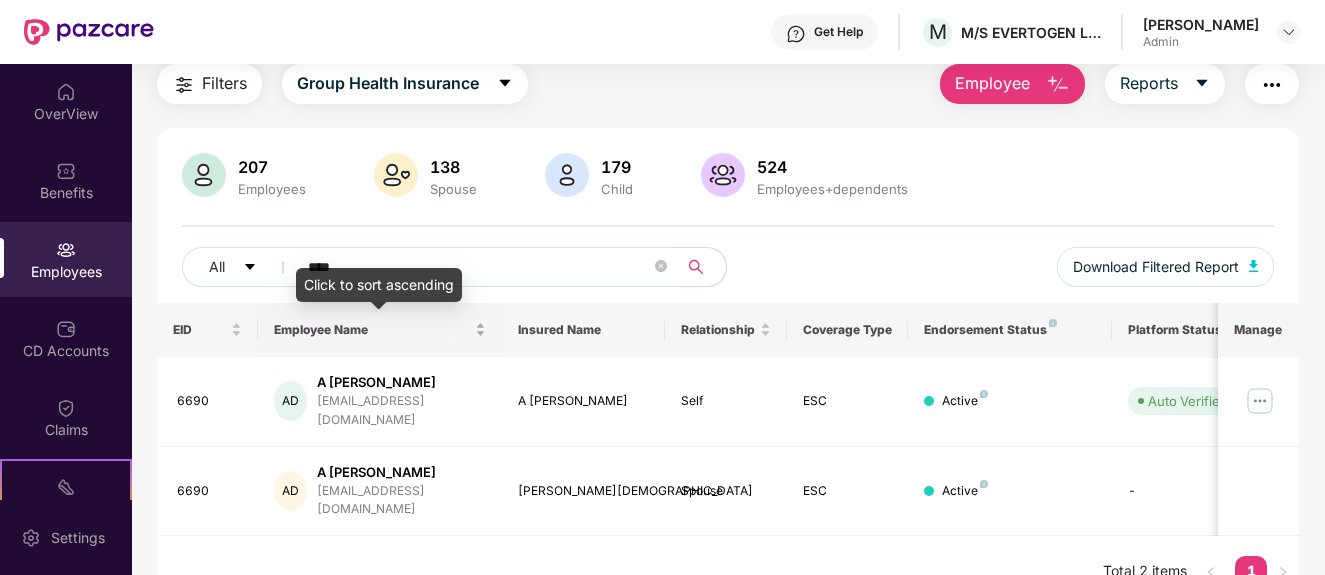 click on "Employee Name" at bounding box center [380, 329] 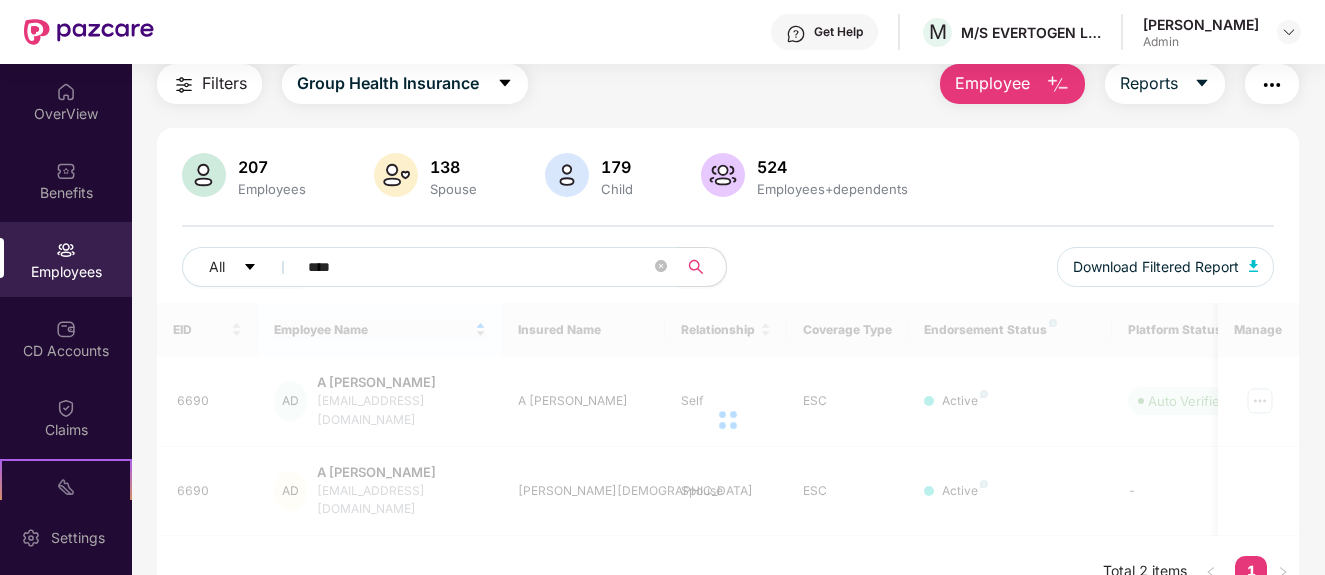 scroll, scrollTop: 0, scrollLeft: 0, axis: both 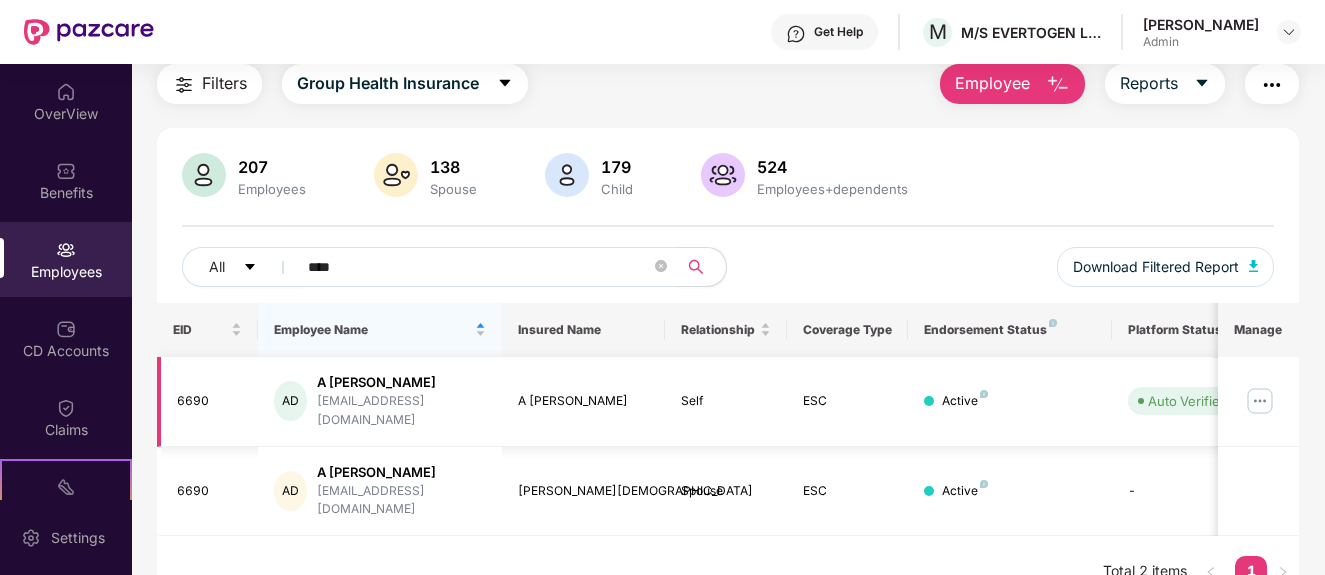 click on "6690" at bounding box center (210, 401) 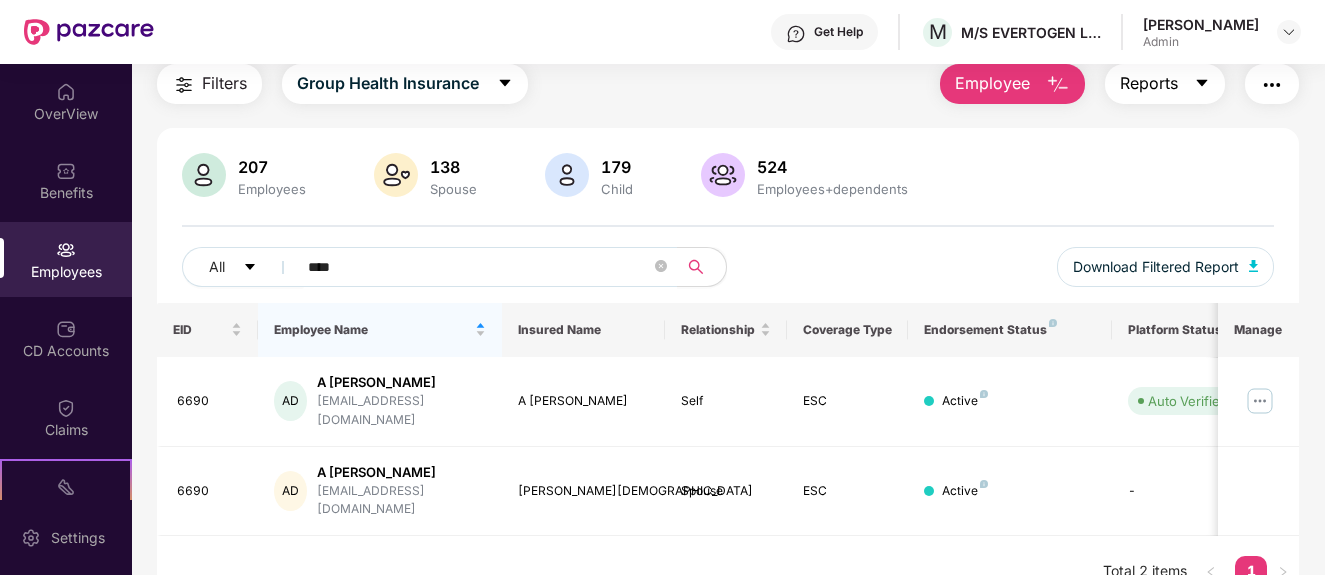 click 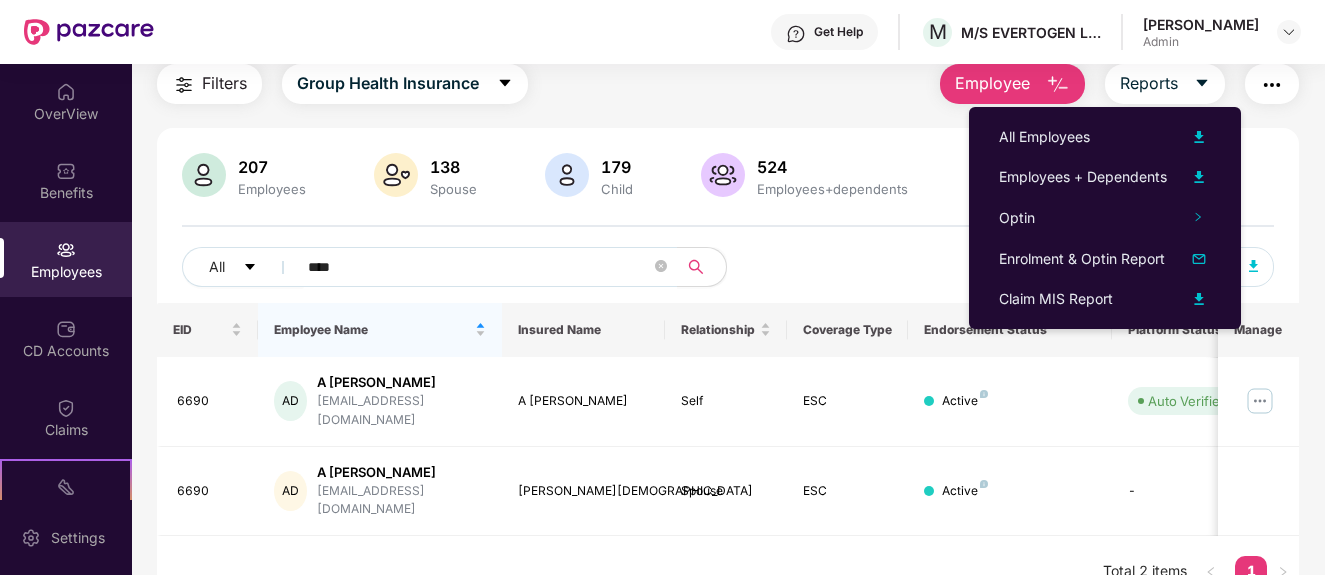 click at bounding box center (1272, 85) 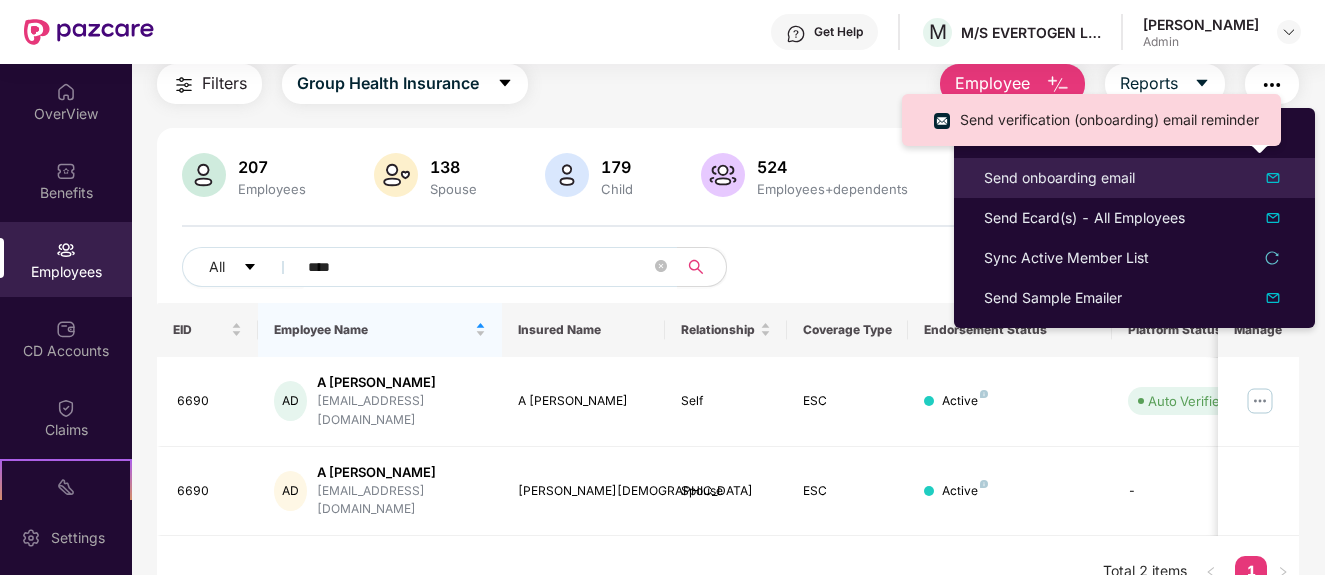 click on "Send onboarding email" at bounding box center (1059, 178) 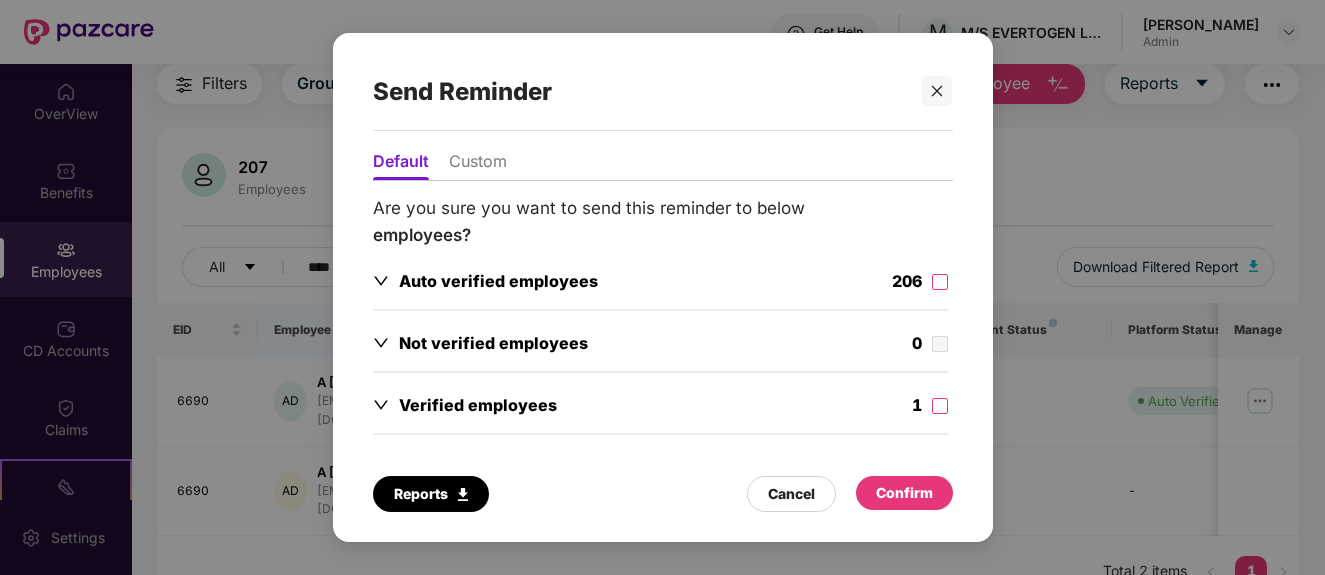 click on "Confirm" at bounding box center [904, 493] 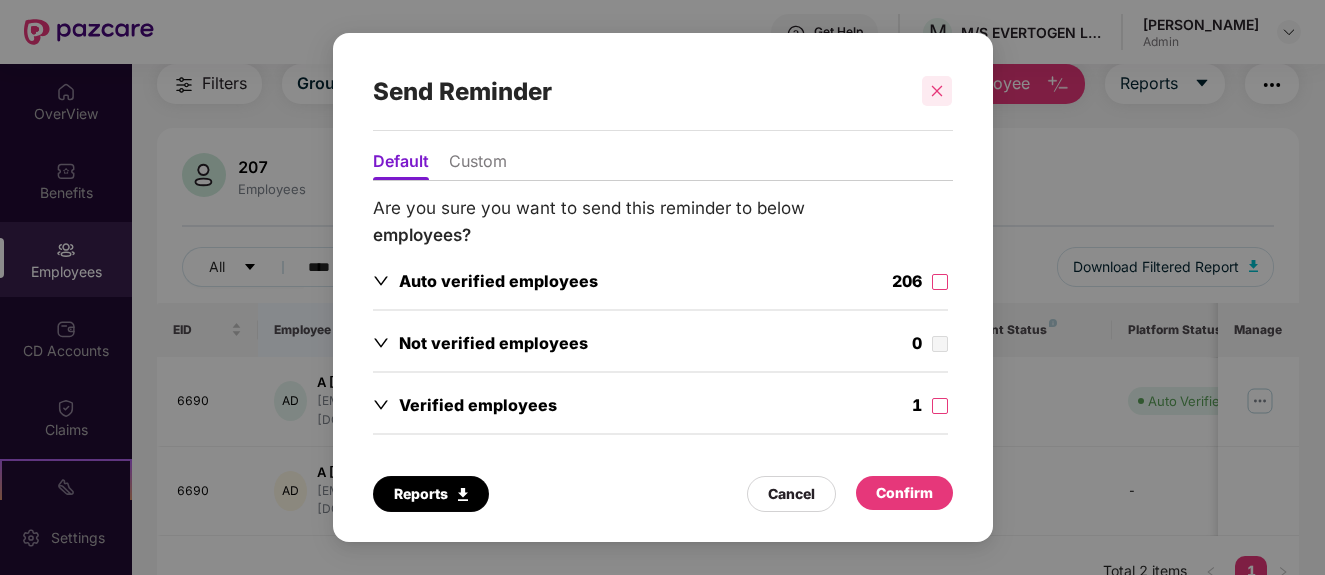 click 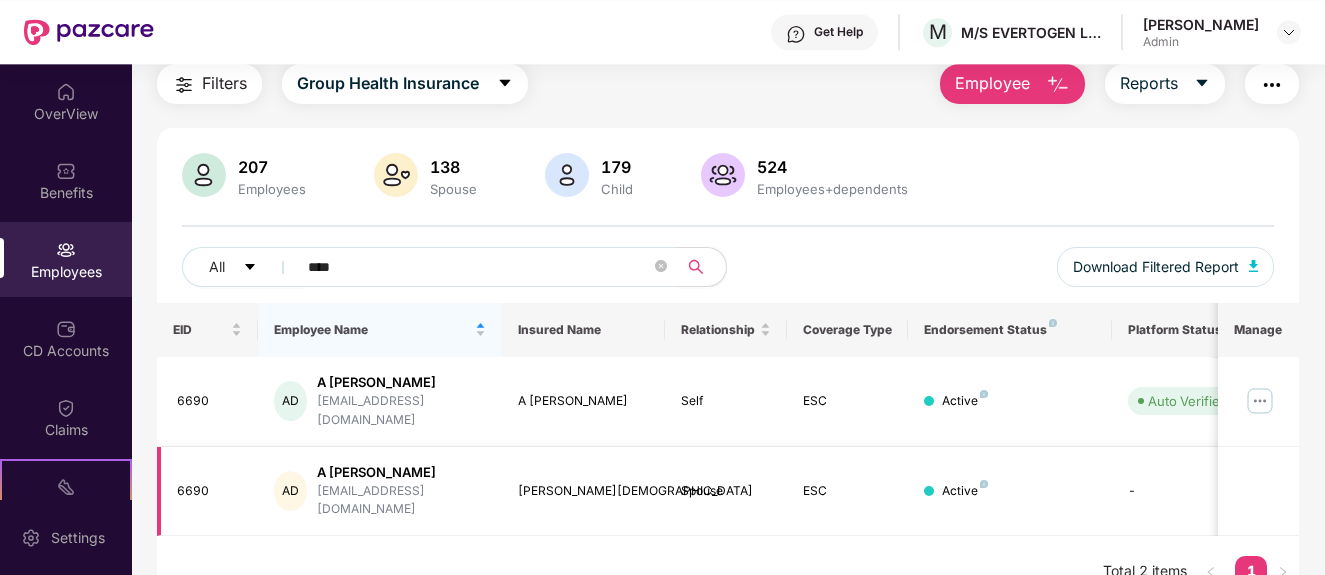 scroll, scrollTop: 17, scrollLeft: 0, axis: vertical 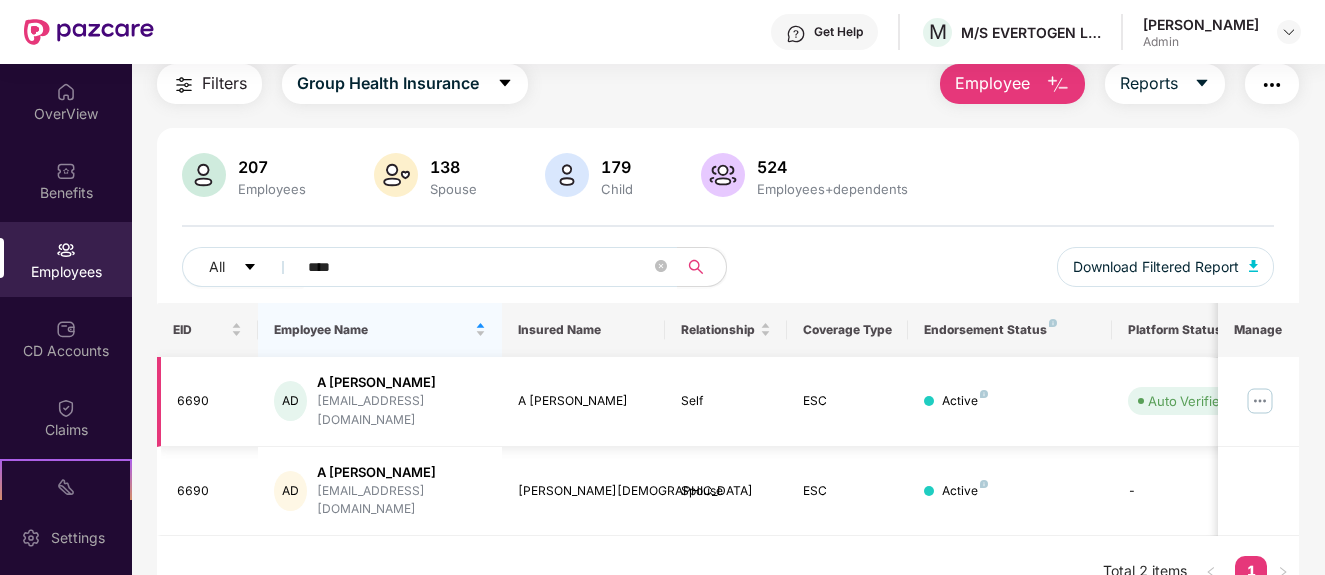click at bounding box center (1260, 401) 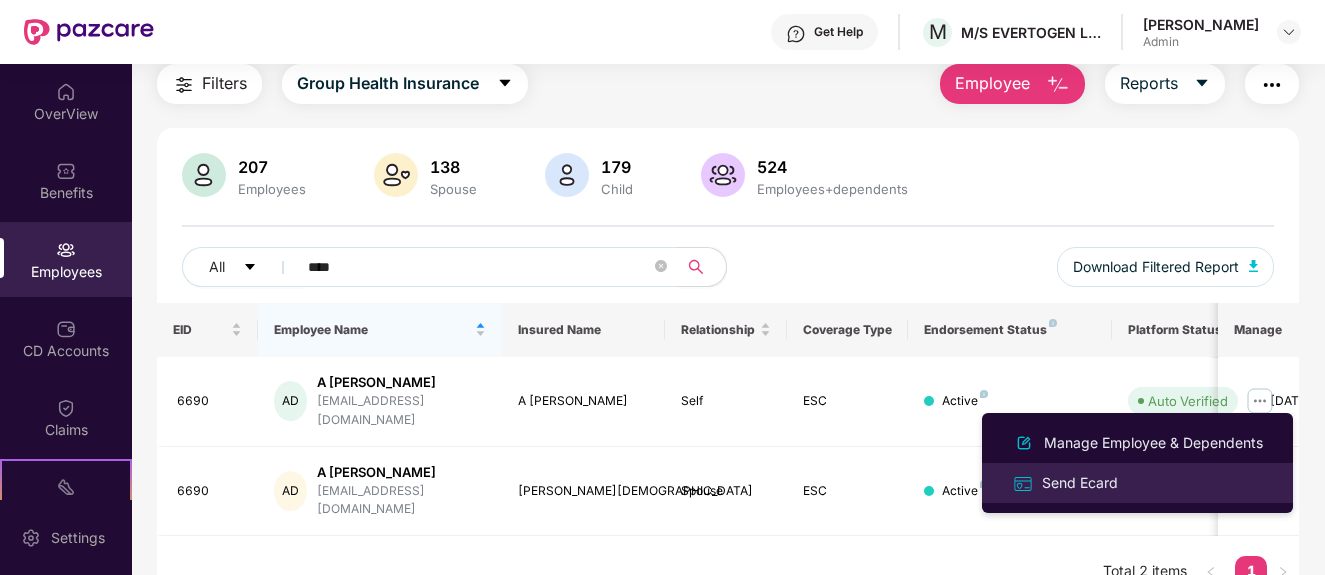 click on "Send Ecard" at bounding box center [1080, 483] 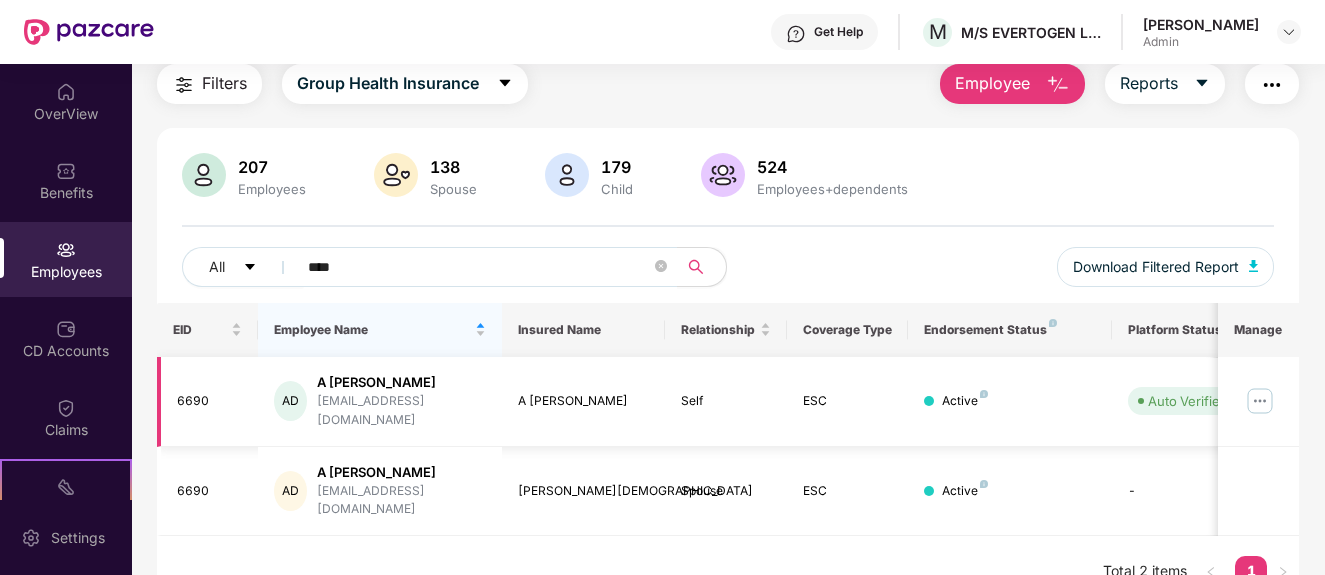 click at bounding box center (1260, 401) 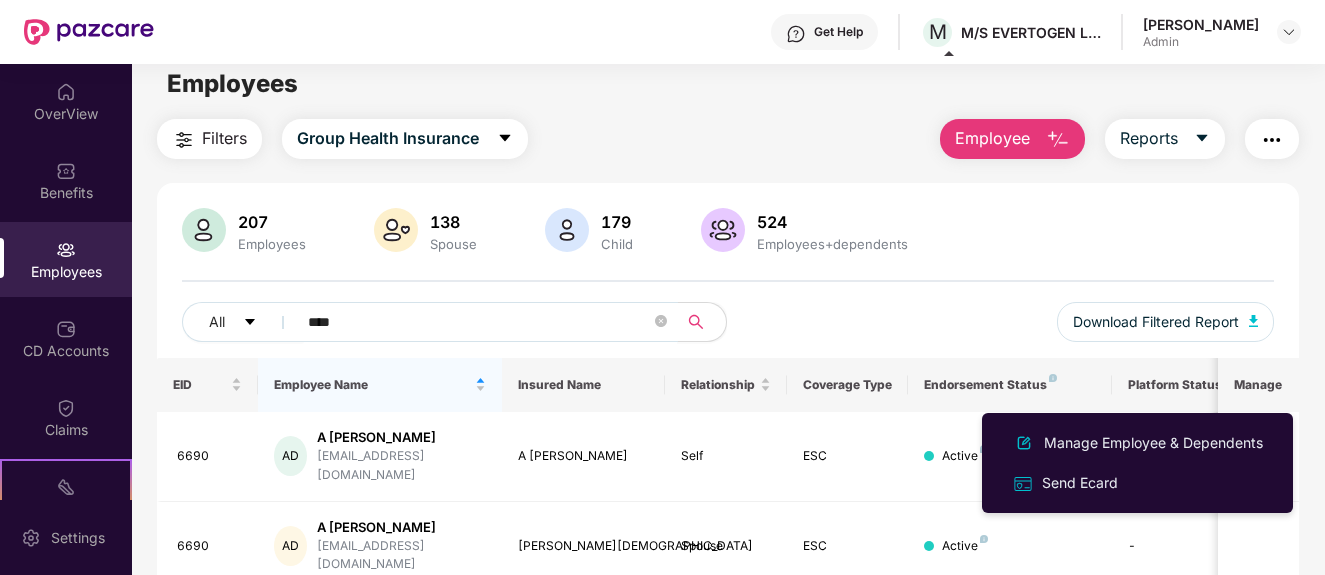 scroll, scrollTop: 0, scrollLeft: 0, axis: both 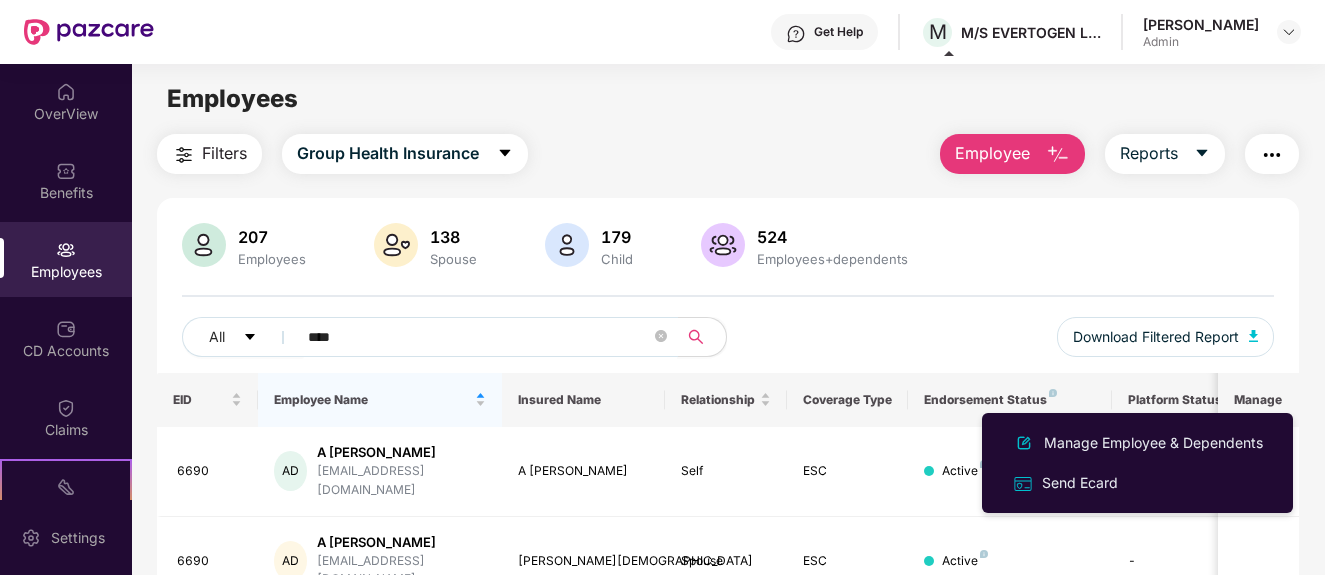 click on "****" at bounding box center (479, 337) 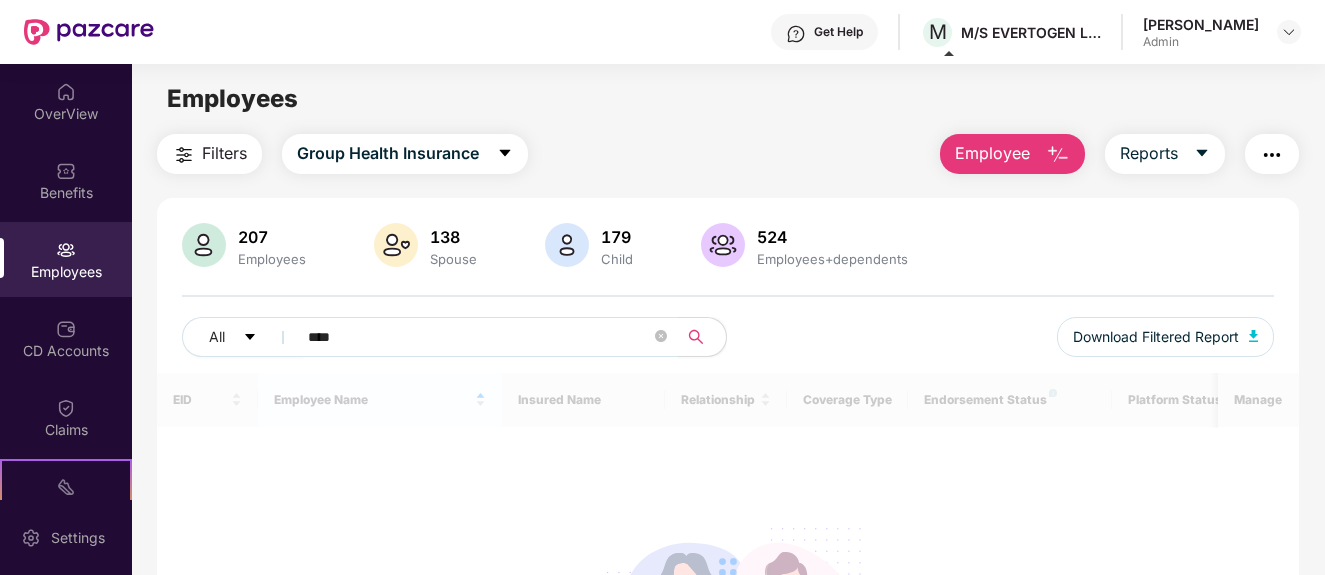 scroll, scrollTop: 0, scrollLeft: 0, axis: both 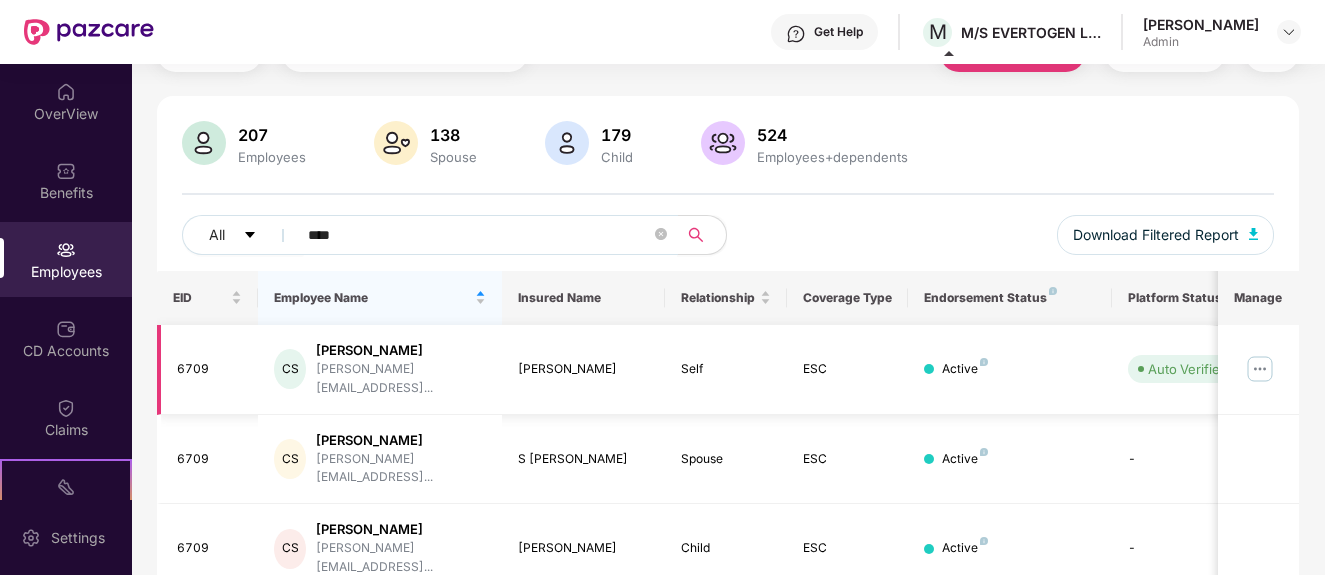 type on "****" 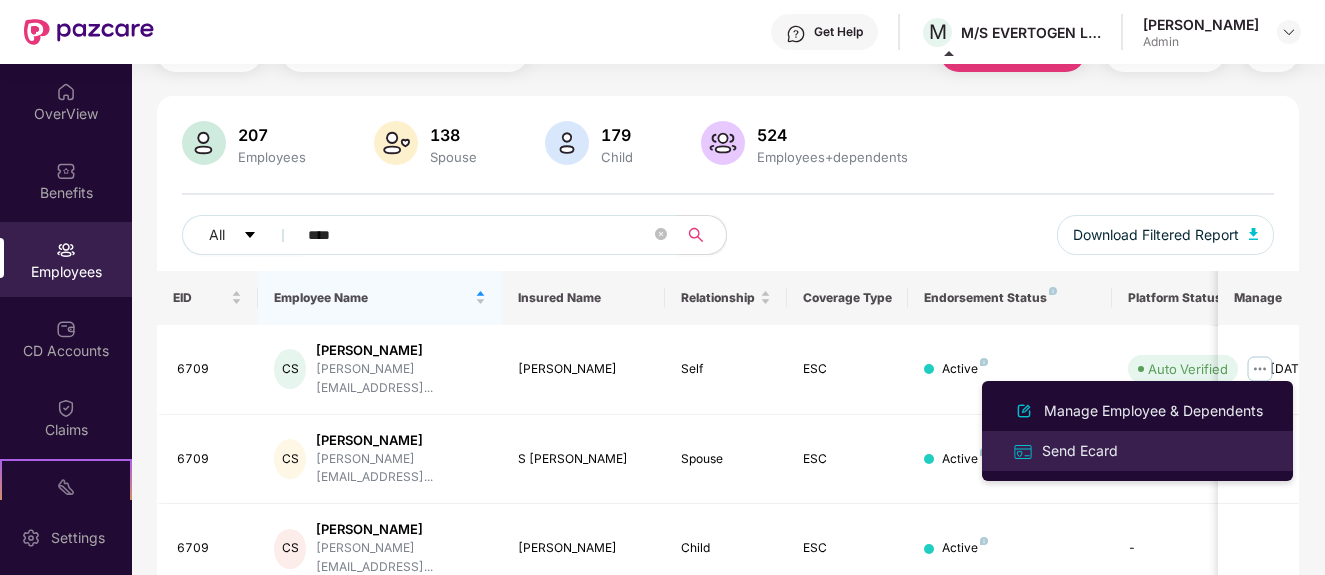 click on "Send Ecard" at bounding box center (1080, 451) 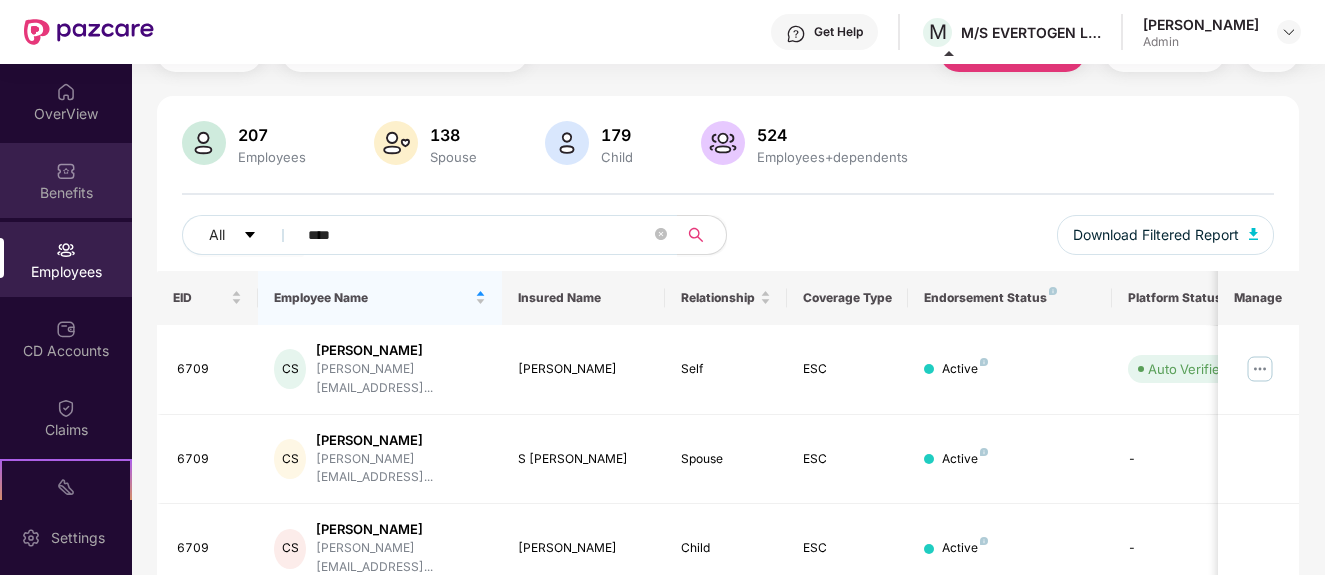 scroll, scrollTop: 0, scrollLeft: 0, axis: both 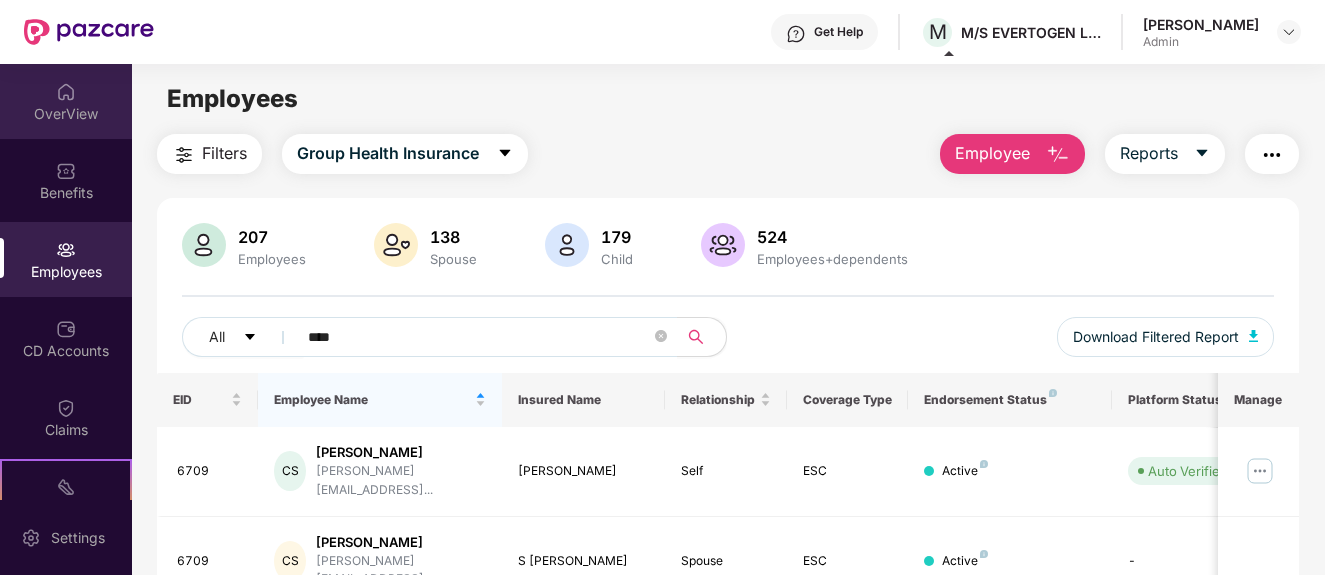 click on "OverView" at bounding box center [66, 114] 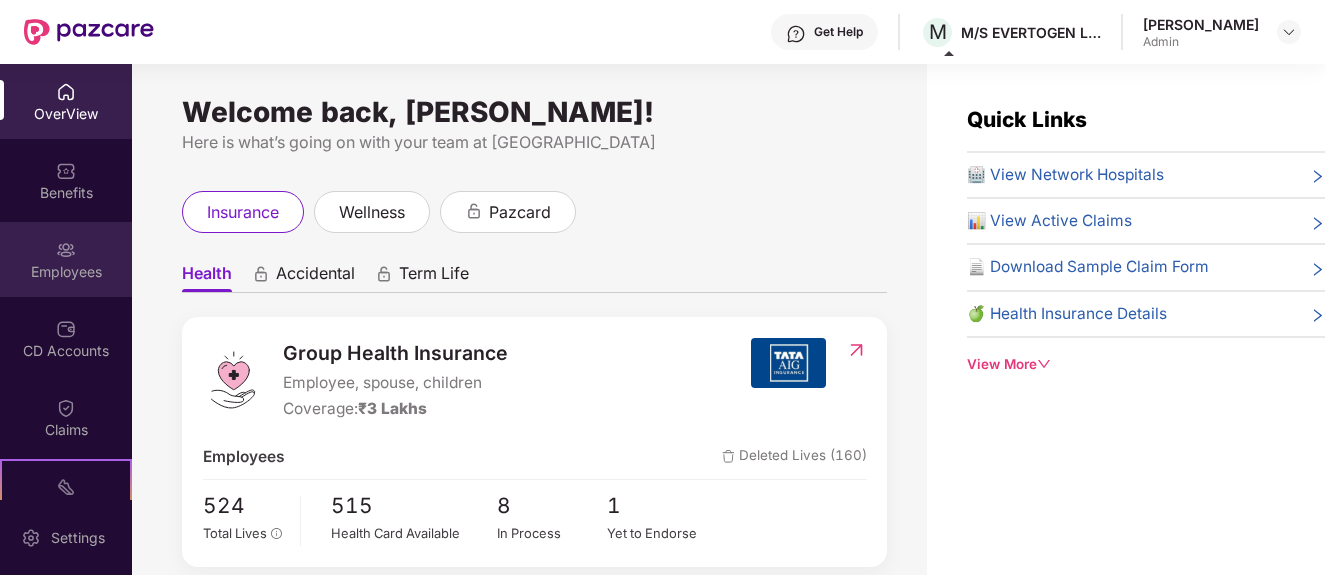 click at bounding box center [66, 250] 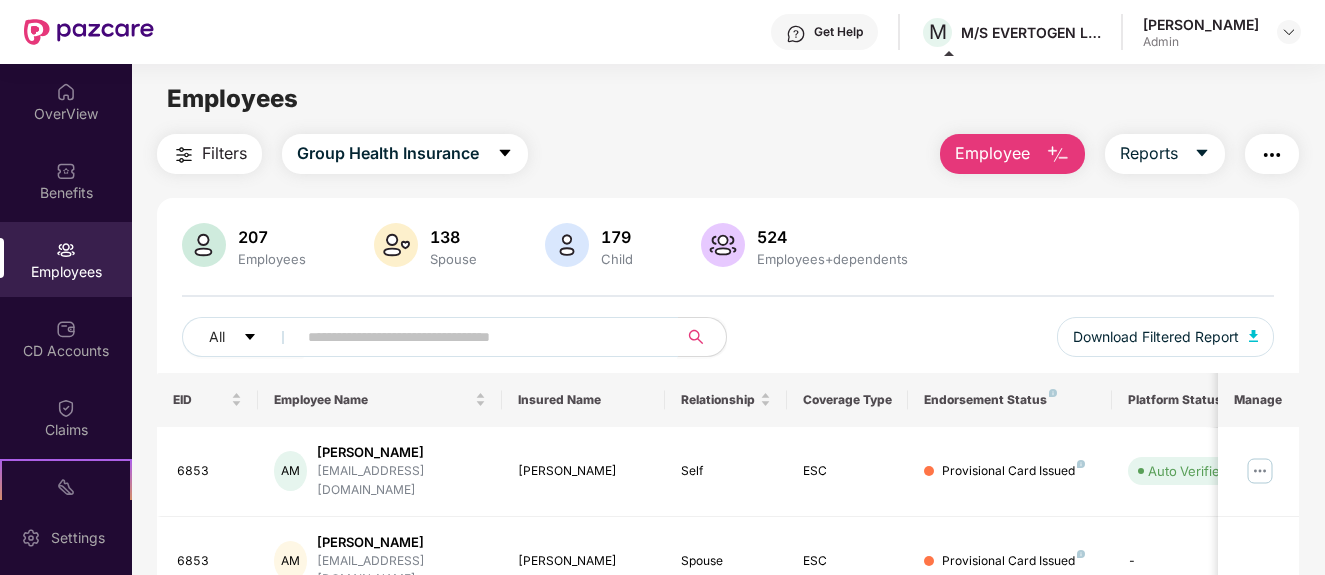 drag, startPoint x: 333, startPoint y: 336, endPoint x: 353, endPoint y: 339, distance: 20.22375 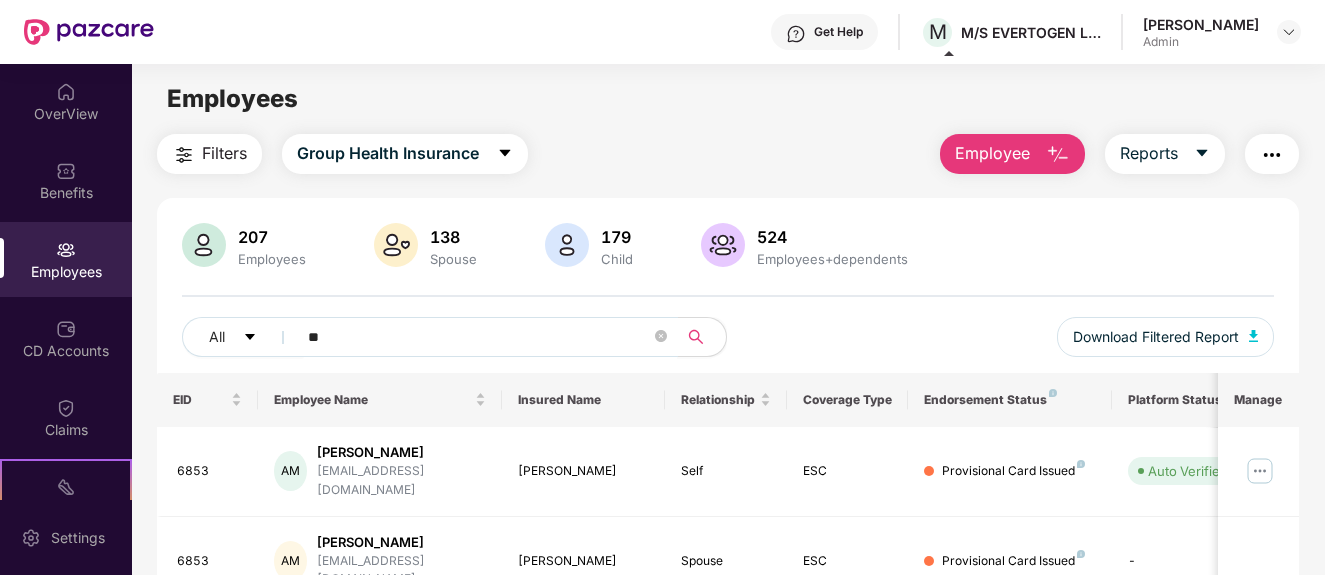 type on "*" 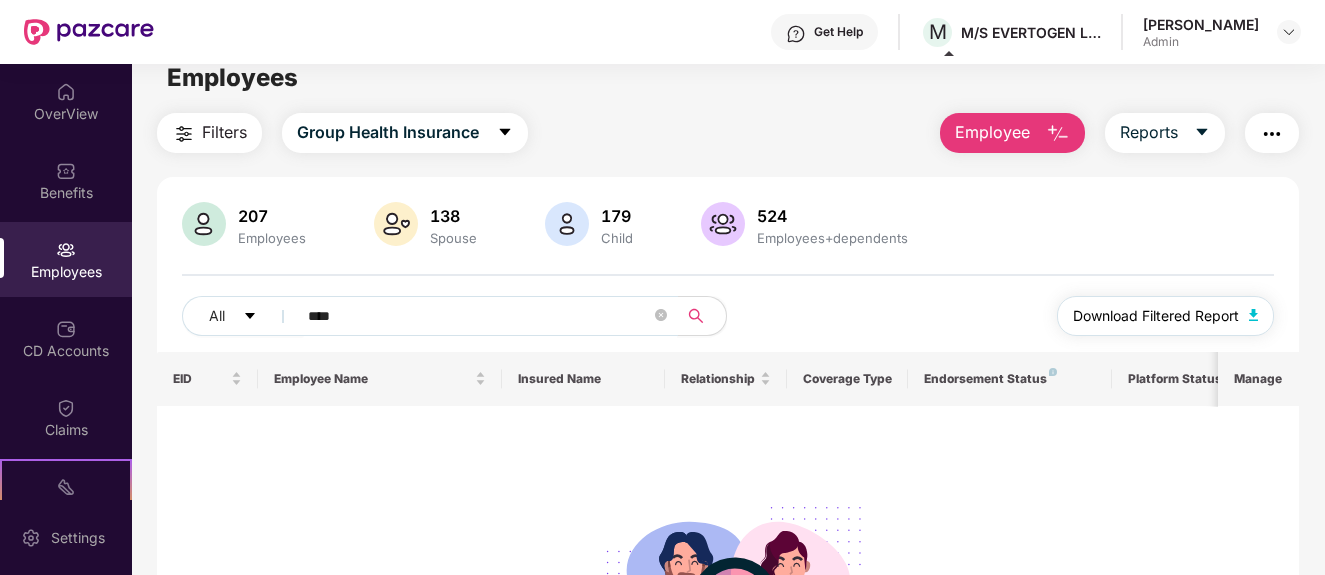 scroll, scrollTop: 0, scrollLeft: 0, axis: both 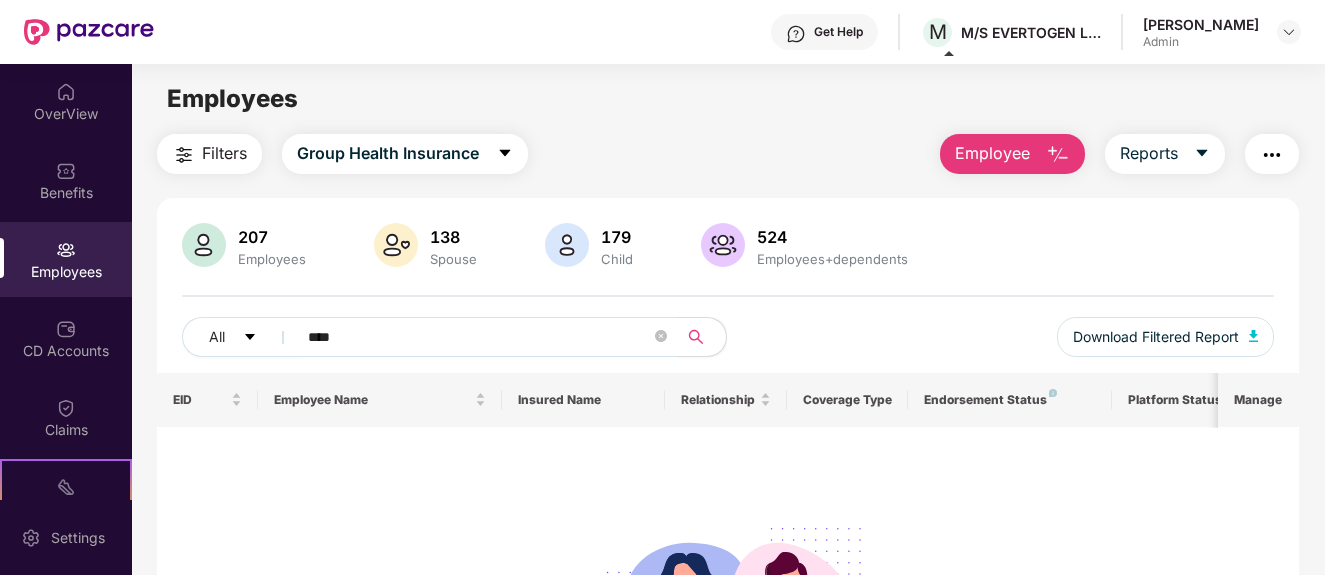 type on "****" 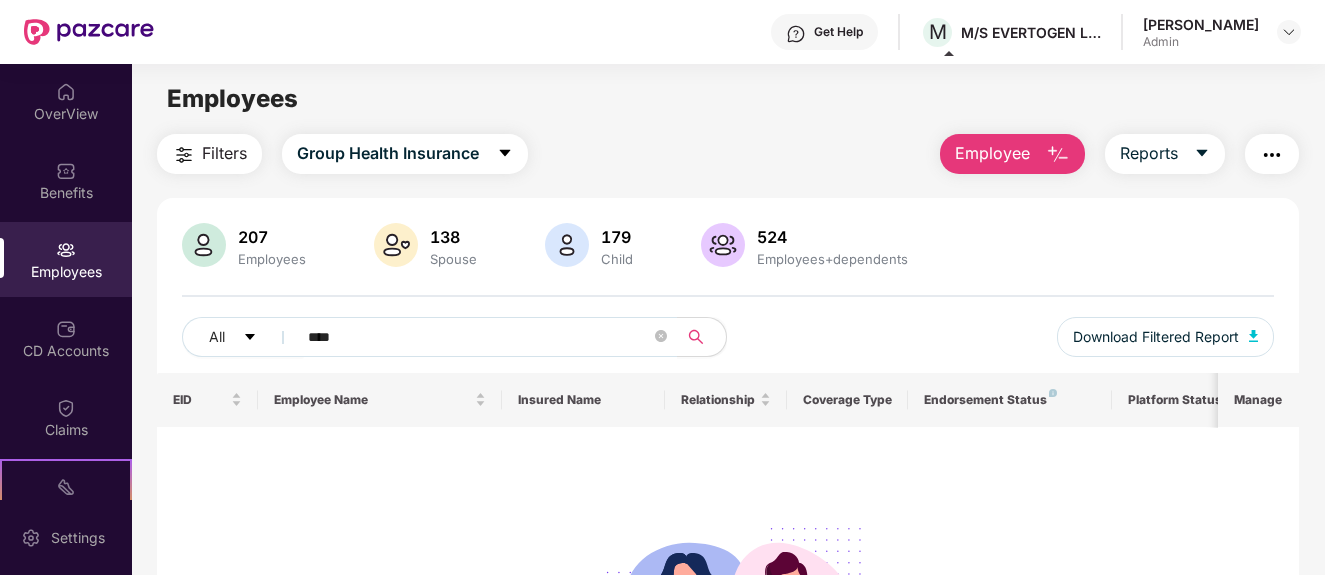 click on "Employee" at bounding box center [992, 153] 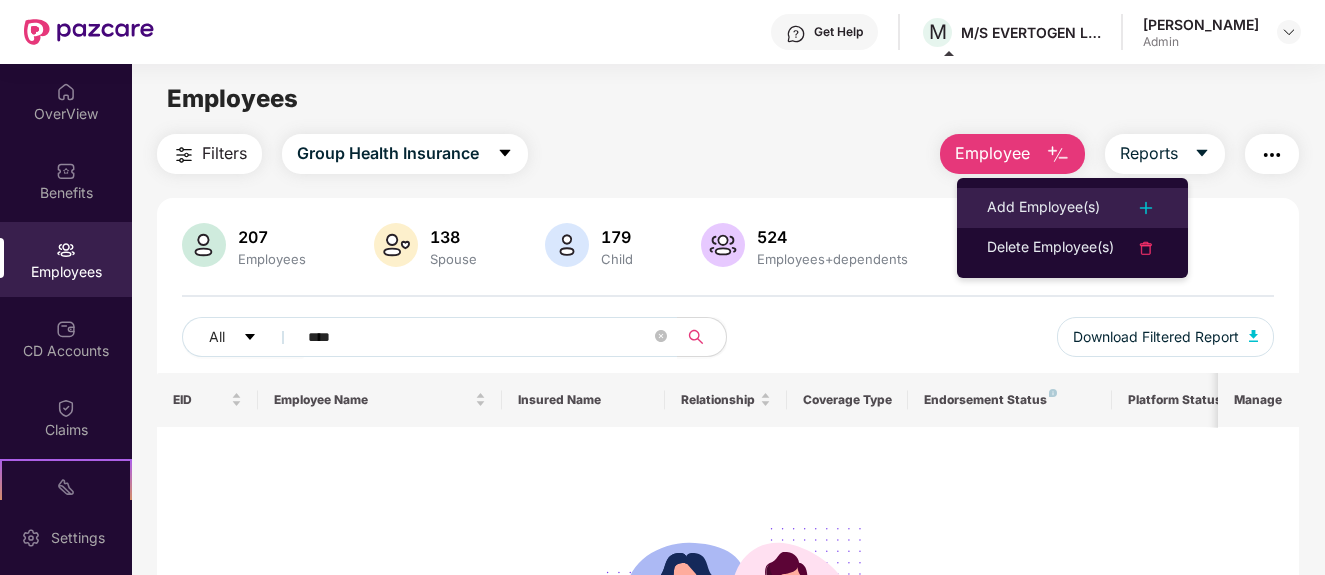 click on "Add Employee(s)" at bounding box center (1043, 208) 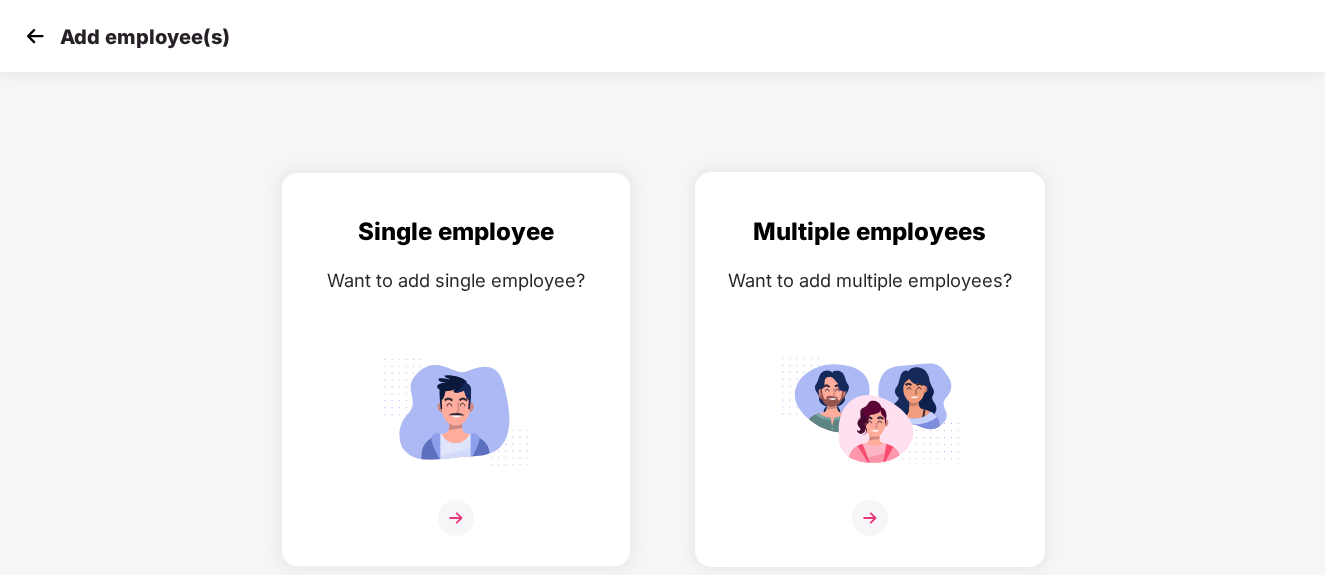 click at bounding box center (870, 518) 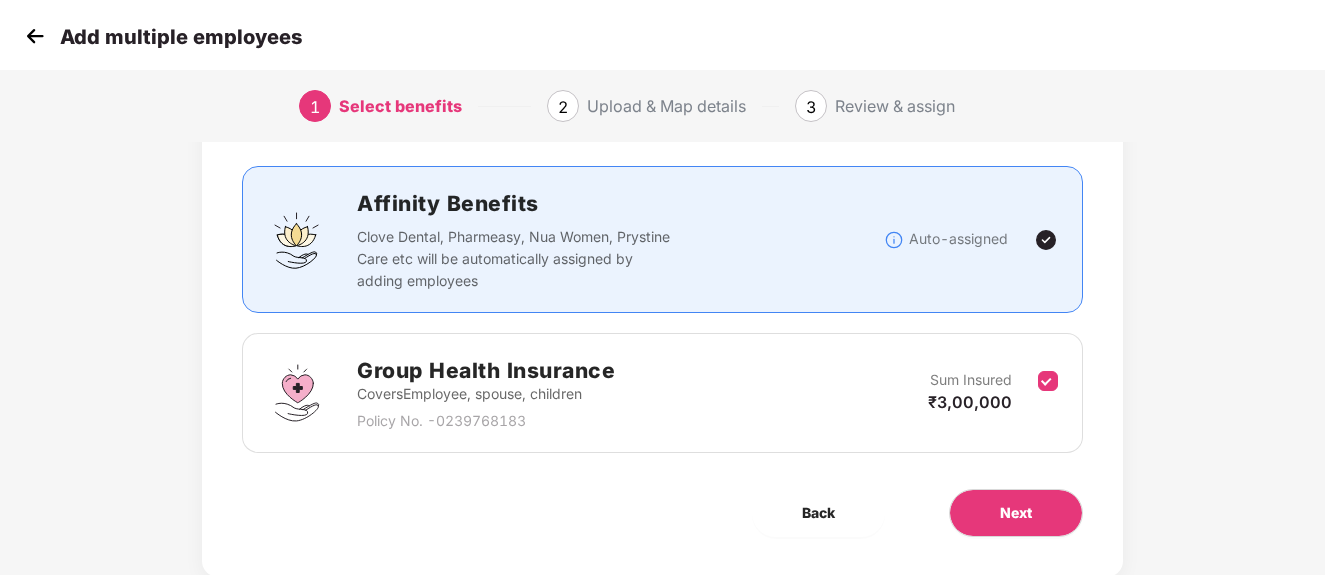 scroll, scrollTop: 164, scrollLeft: 0, axis: vertical 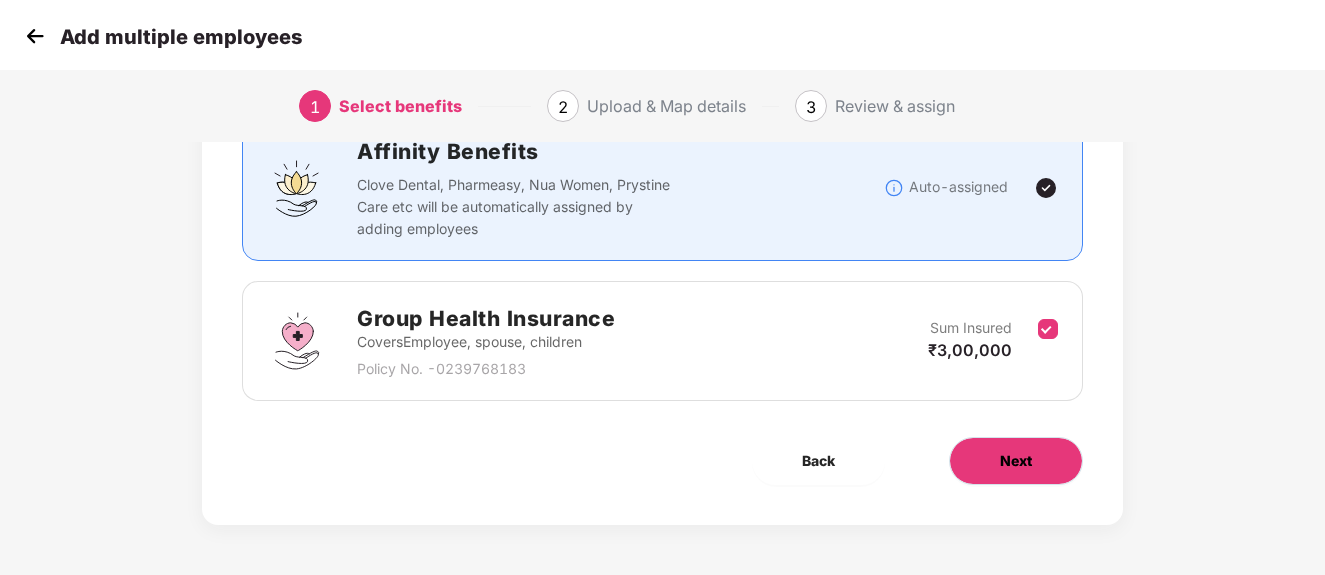 click on "Next" at bounding box center [1016, 461] 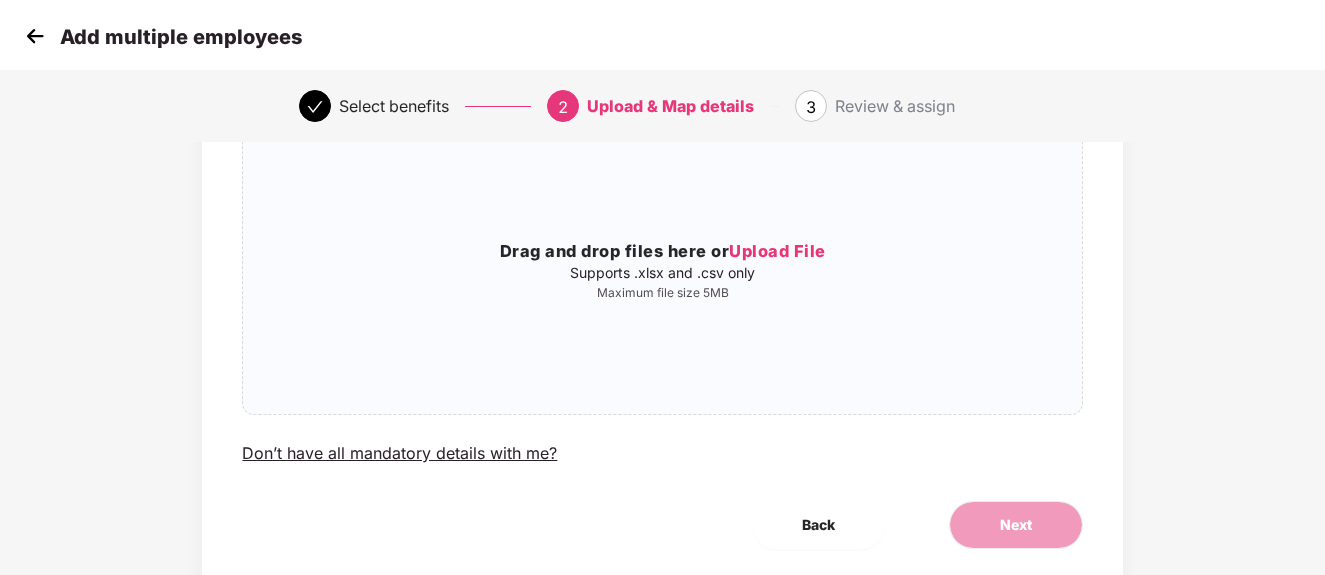 scroll, scrollTop: 0, scrollLeft: 0, axis: both 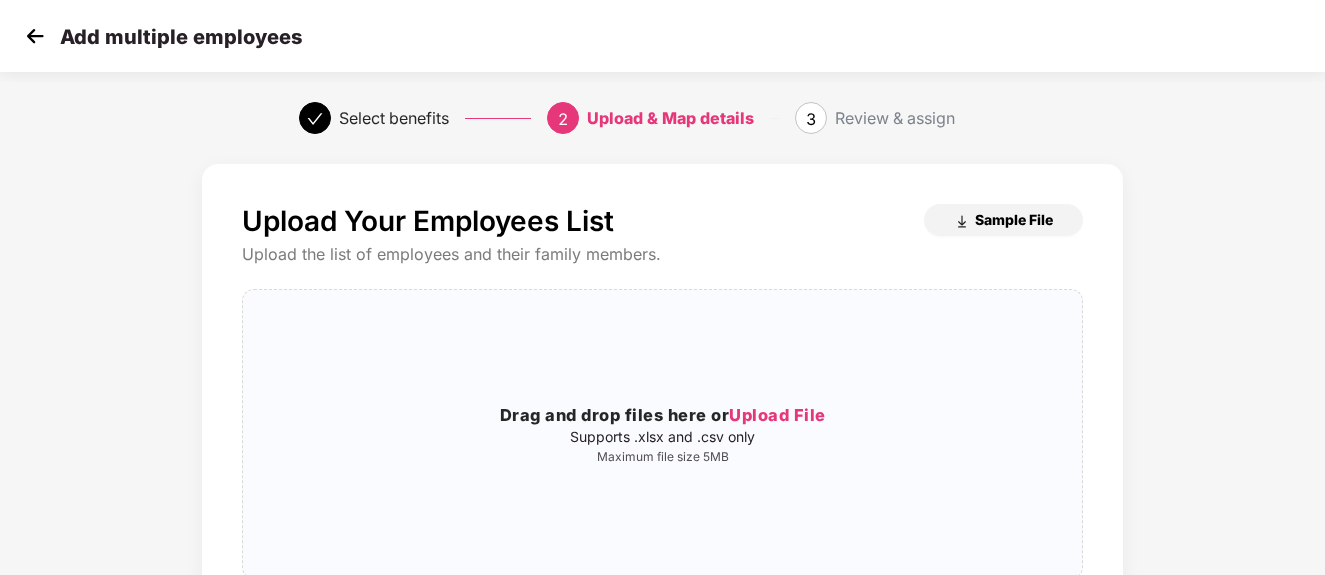 click at bounding box center (962, 222) 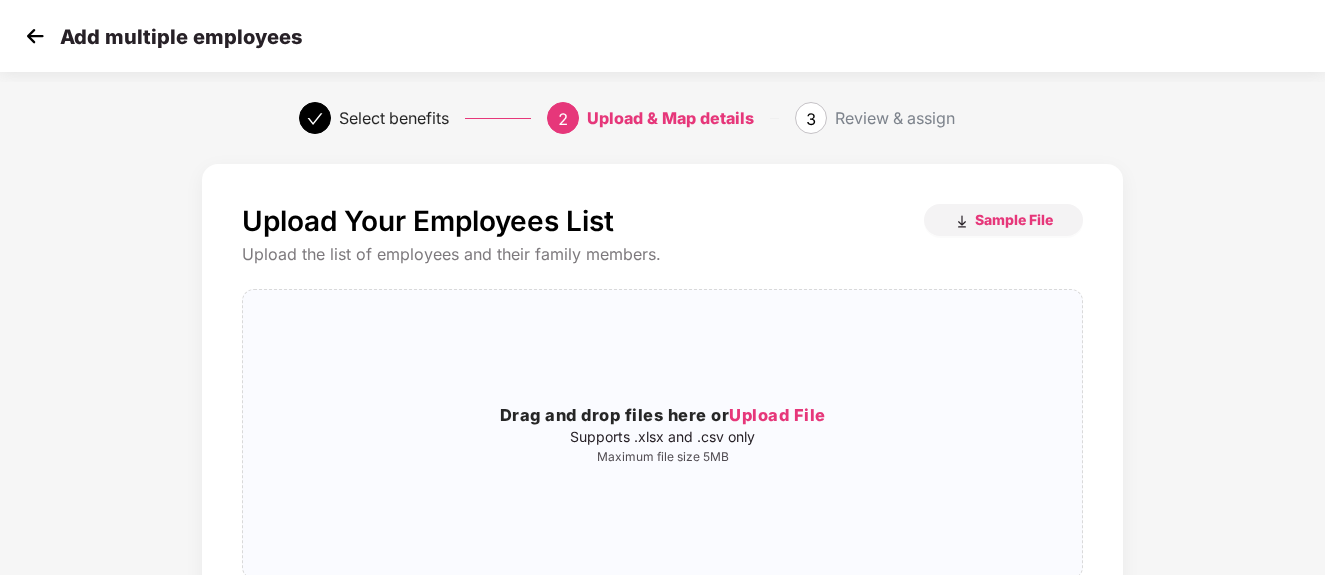 click on "Add multiple employees" at bounding box center (662, 36) 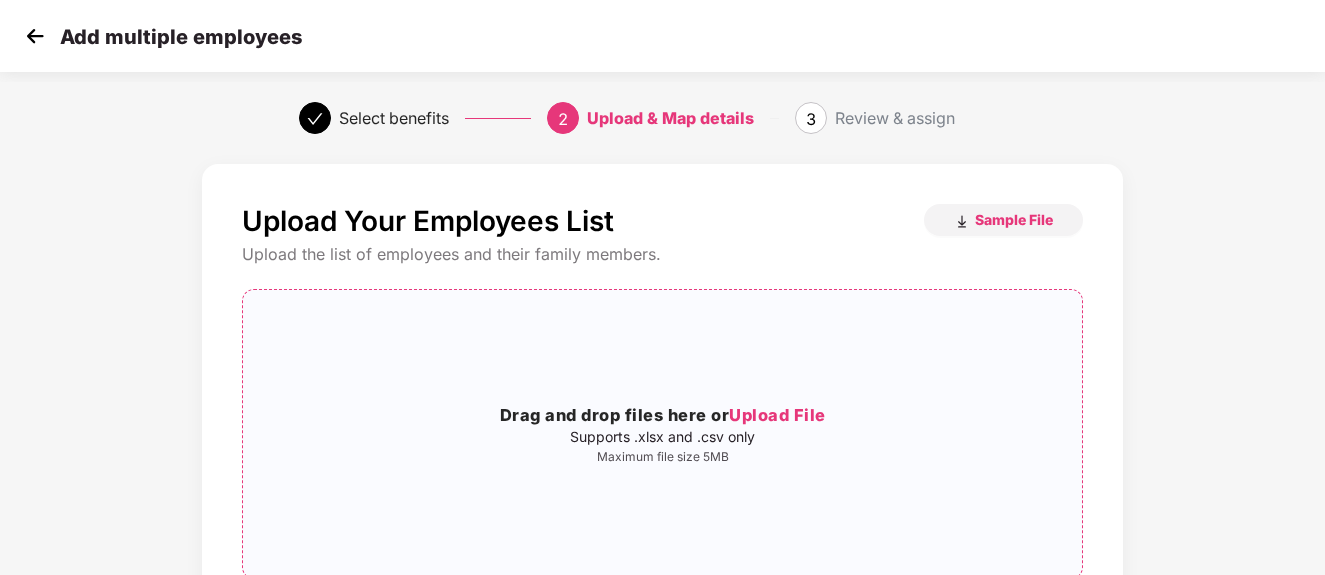 scroll, scrollTop: 228, scrollLeft: 0, axis: vertical 